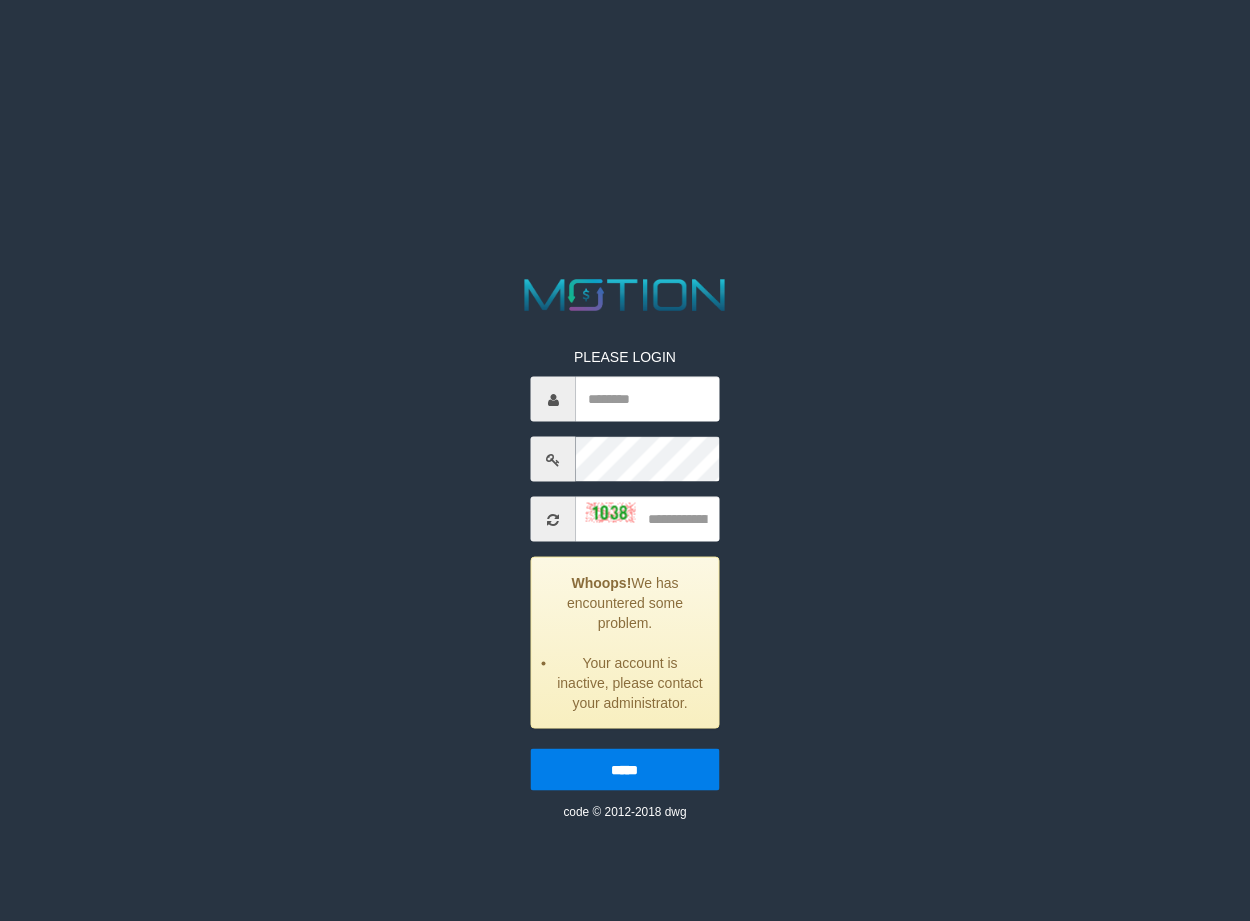 scroll, scrollTop: 0, scrollLeft: 0, axis: both 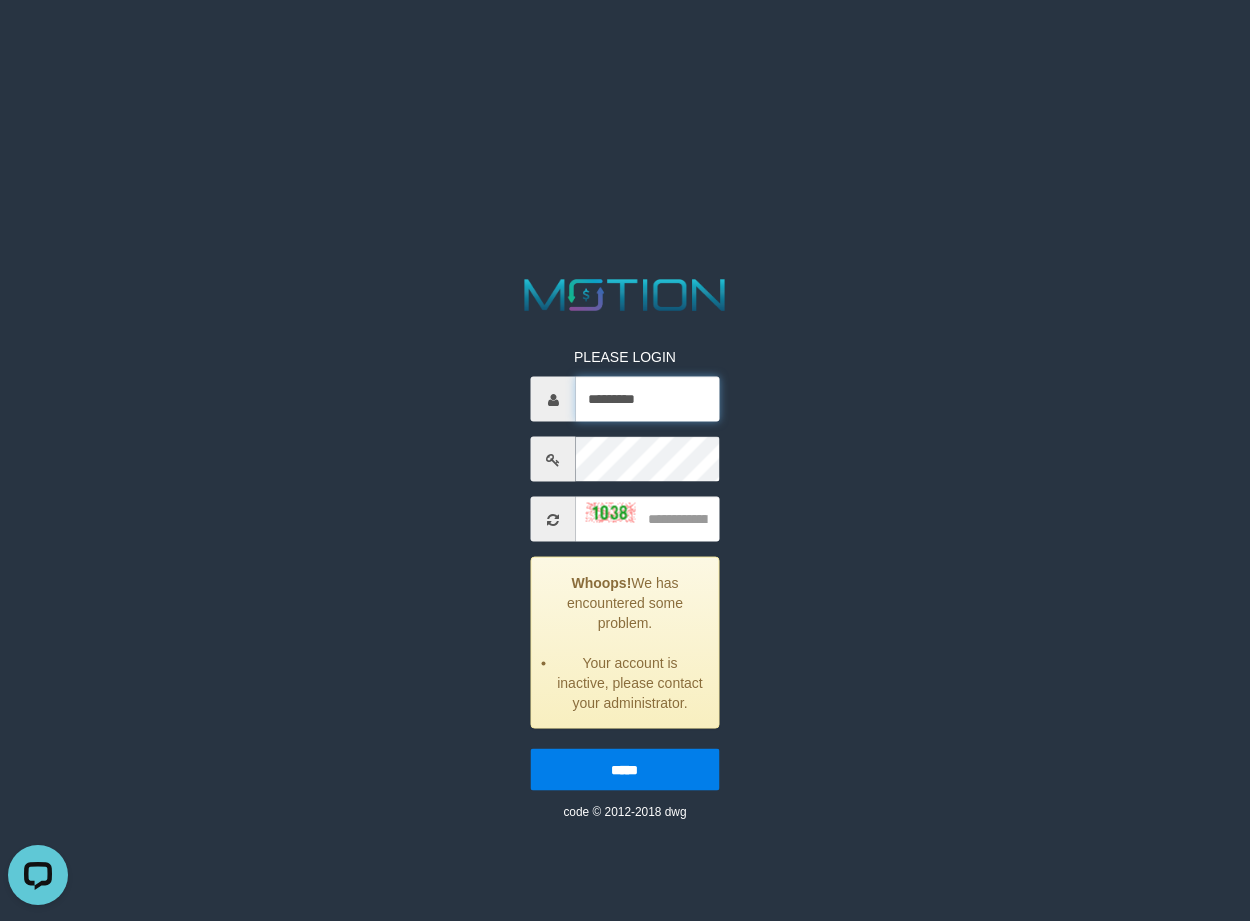 drag, startPoint x: 686, startPoint y: 398, endPoint x: 705, endPoint y: 422, distance: 30.610456 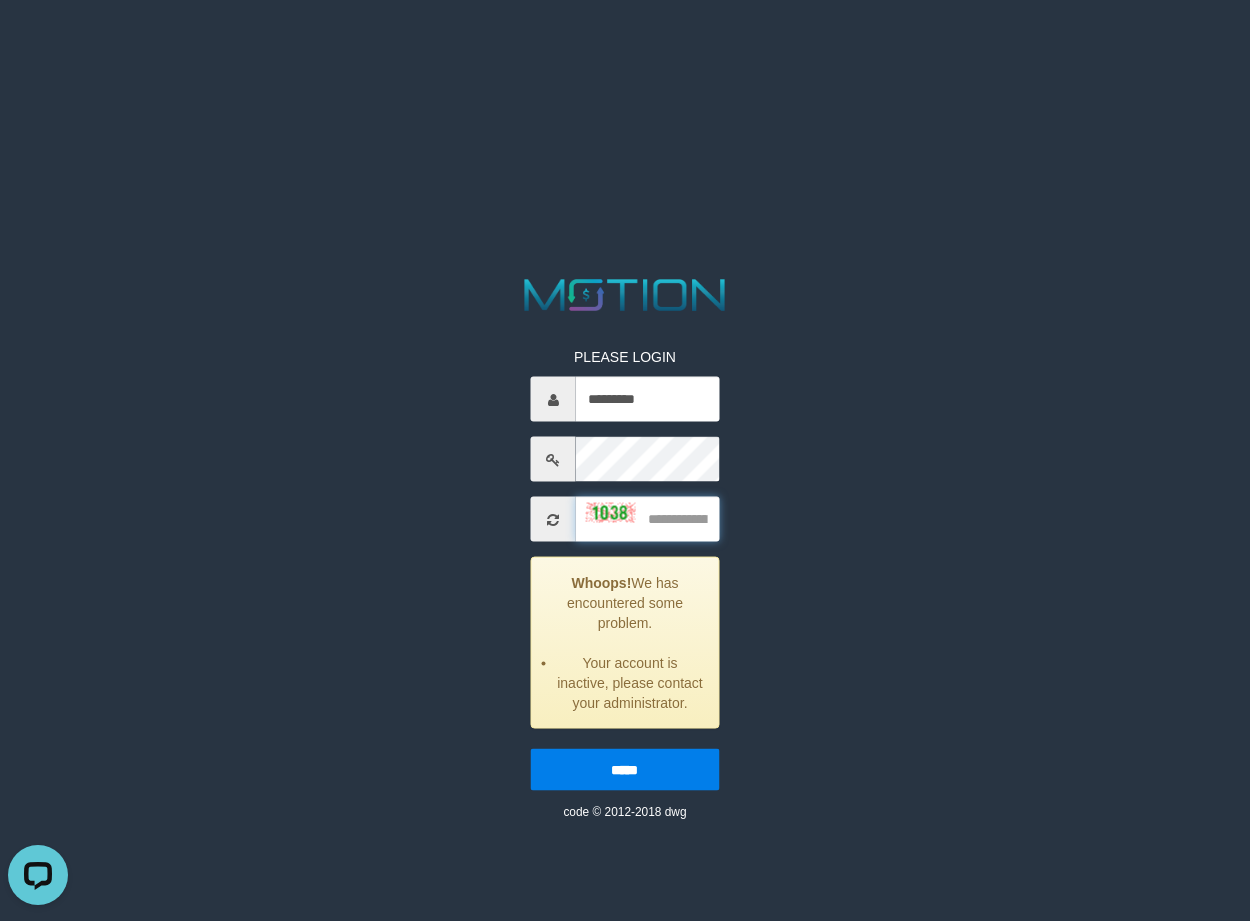 click at bounding box center (647, 519) 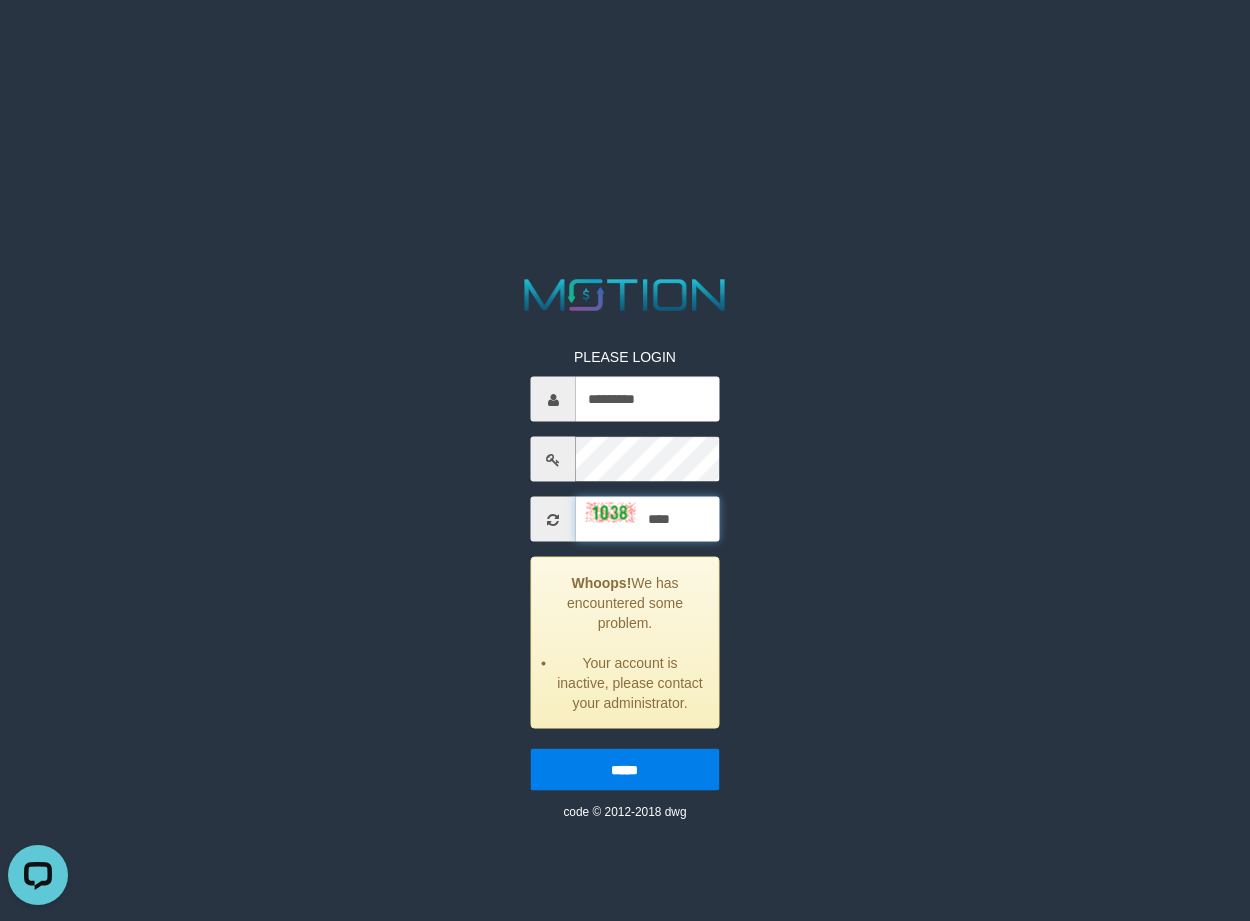 type on "****" 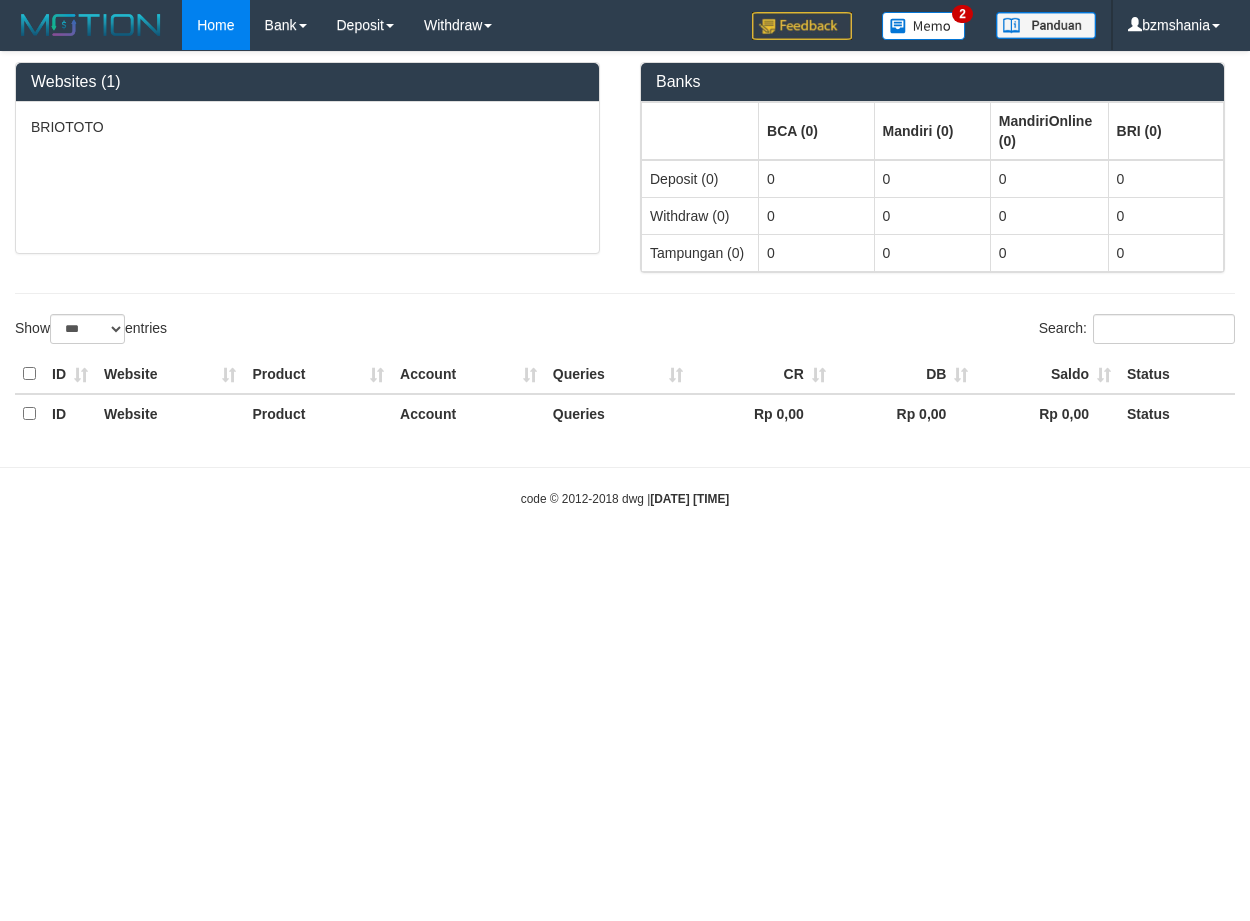 select on "***" 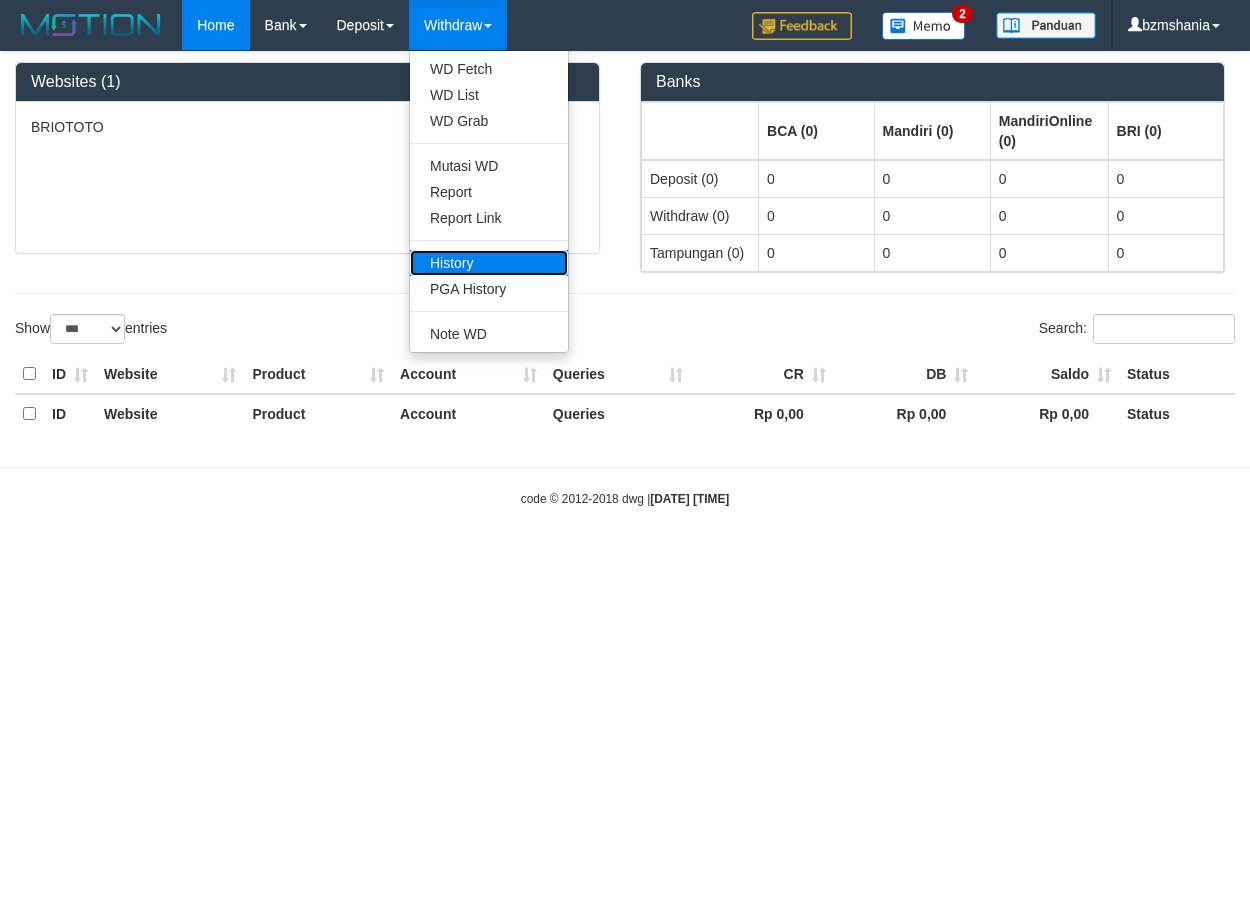 click on "History" at bounding box center [489, 263] 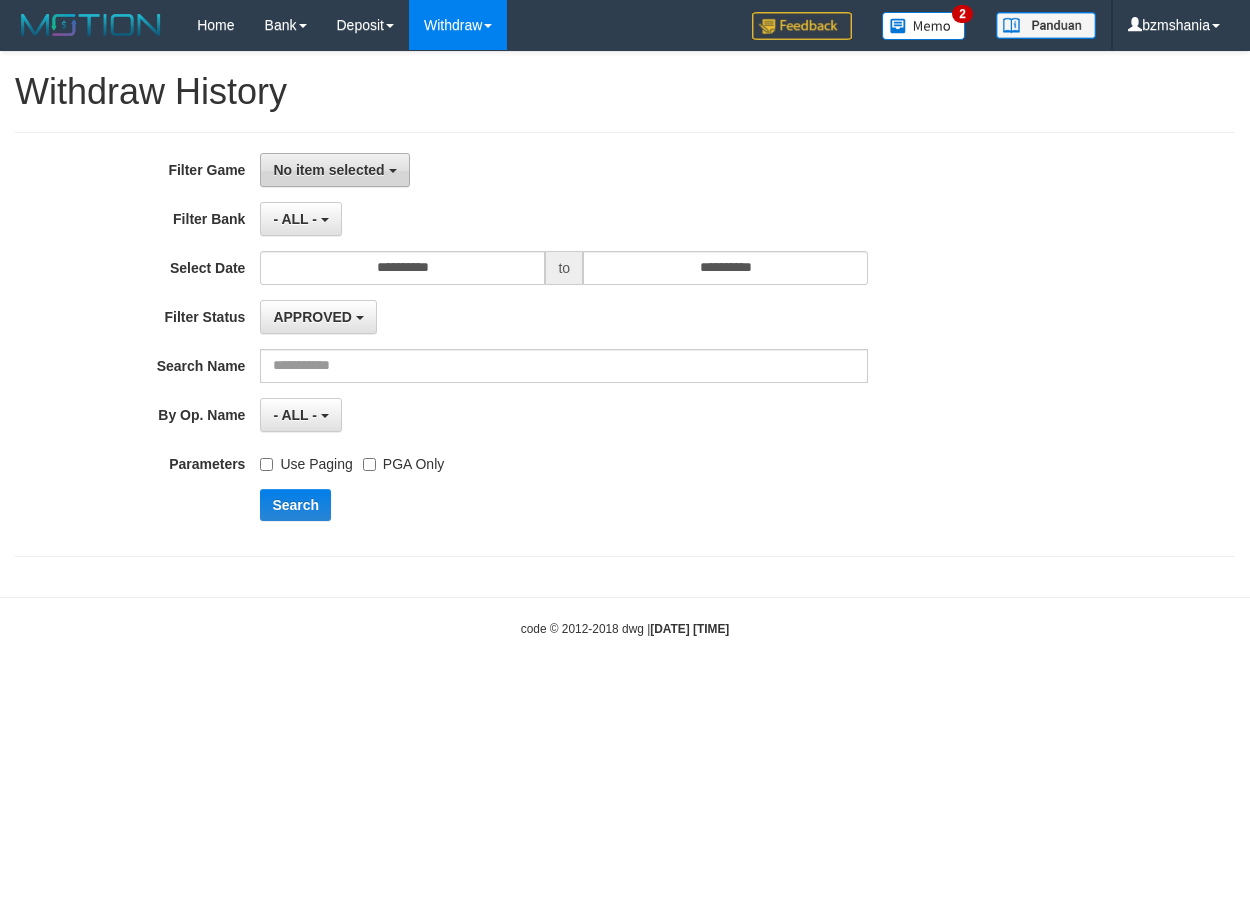 scroll, scrollTop: 0, scrollLeft: 0, axis: both 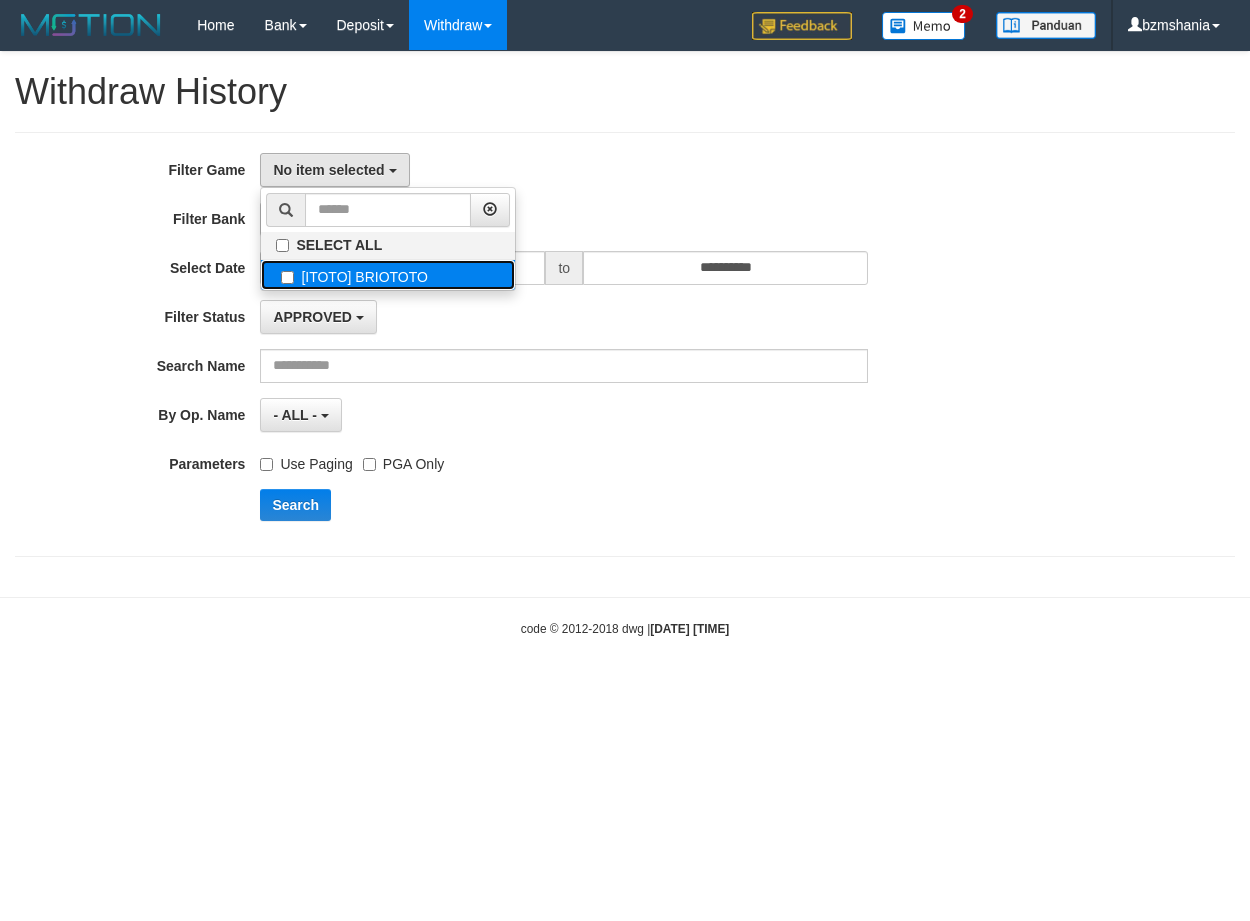 click on "[ITOTO] BRIOTOTO" at bounding box center [388, 275] 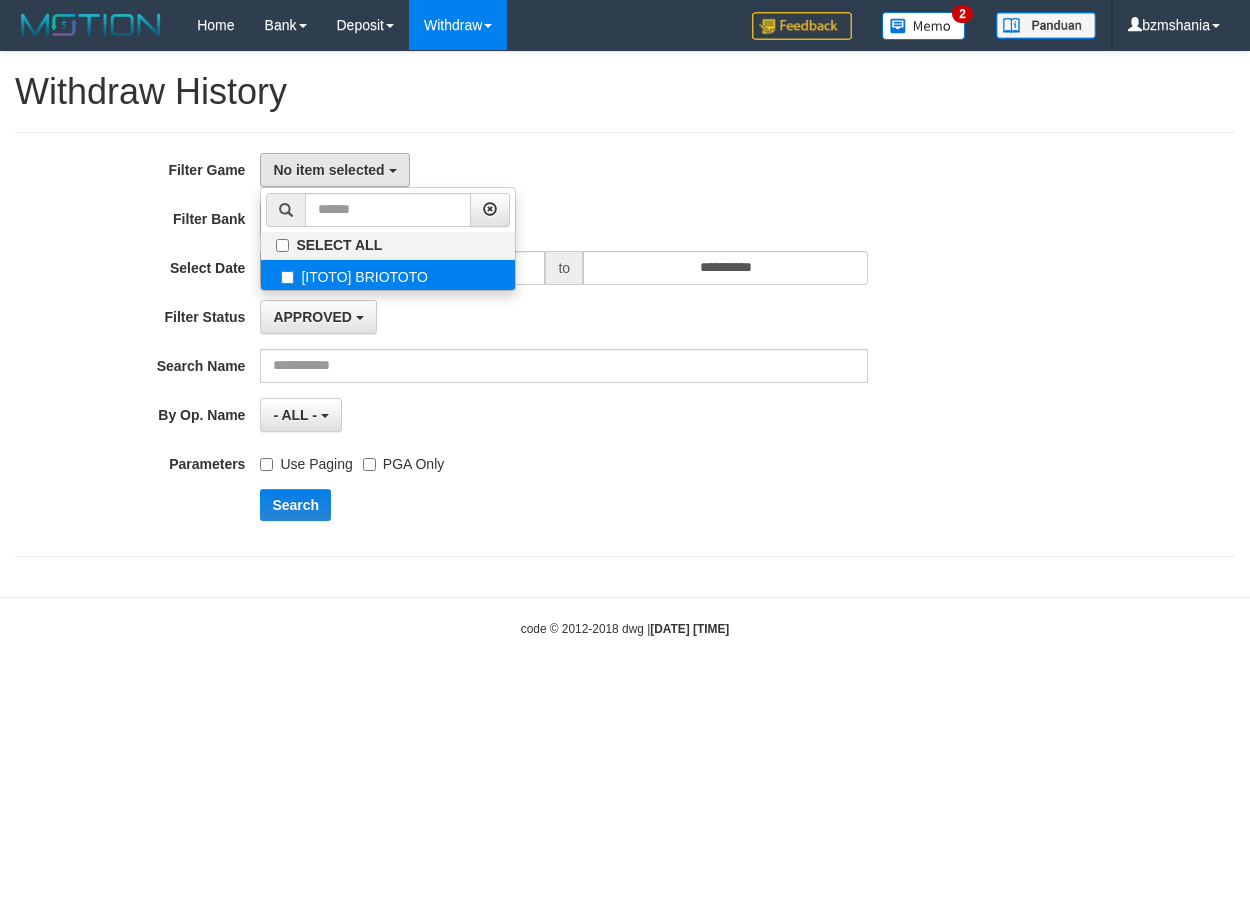 select on "****" 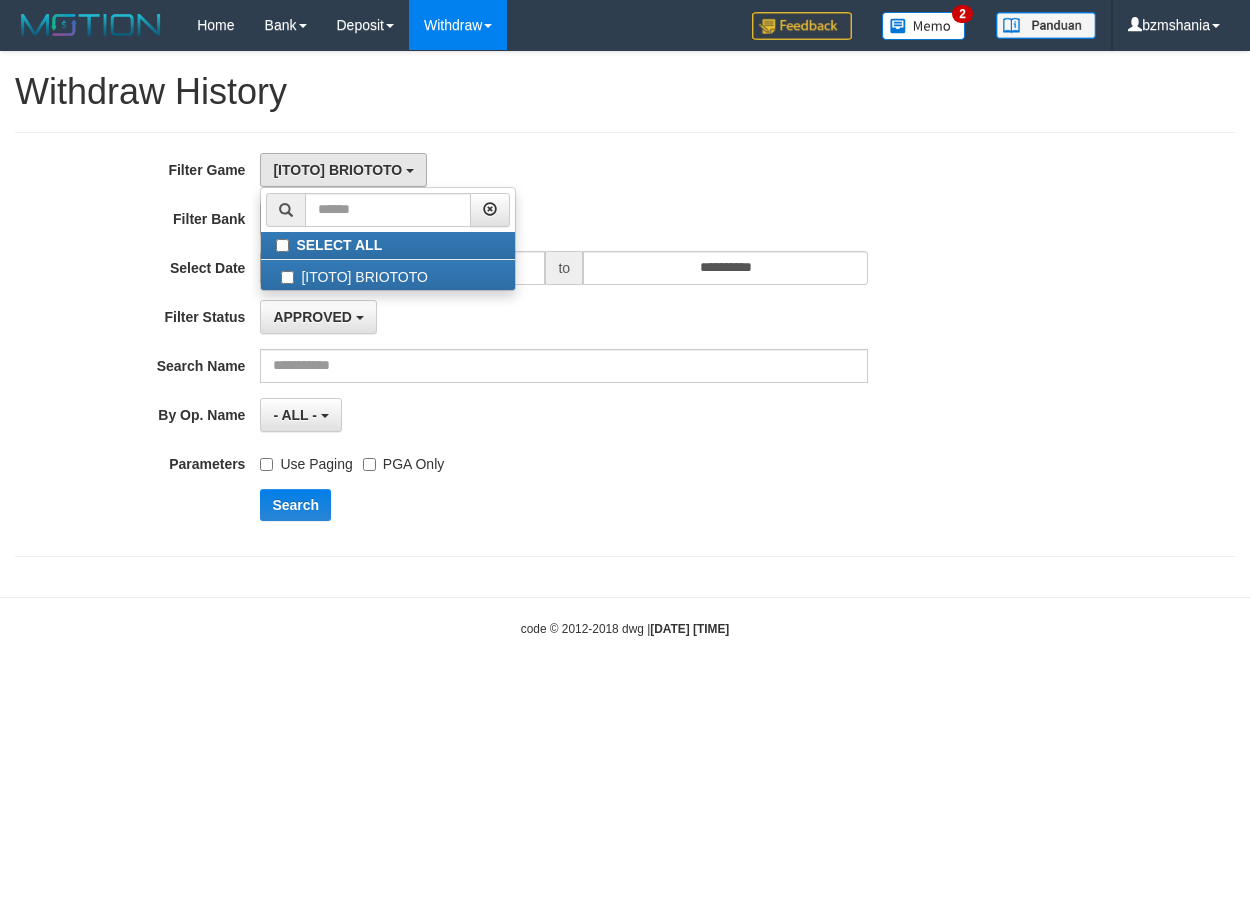 click on "[ITOTO] BRIOTOTO
SELECT ALL
[ITOTO] BRIOTOTO" at bounding box center (564, 170) 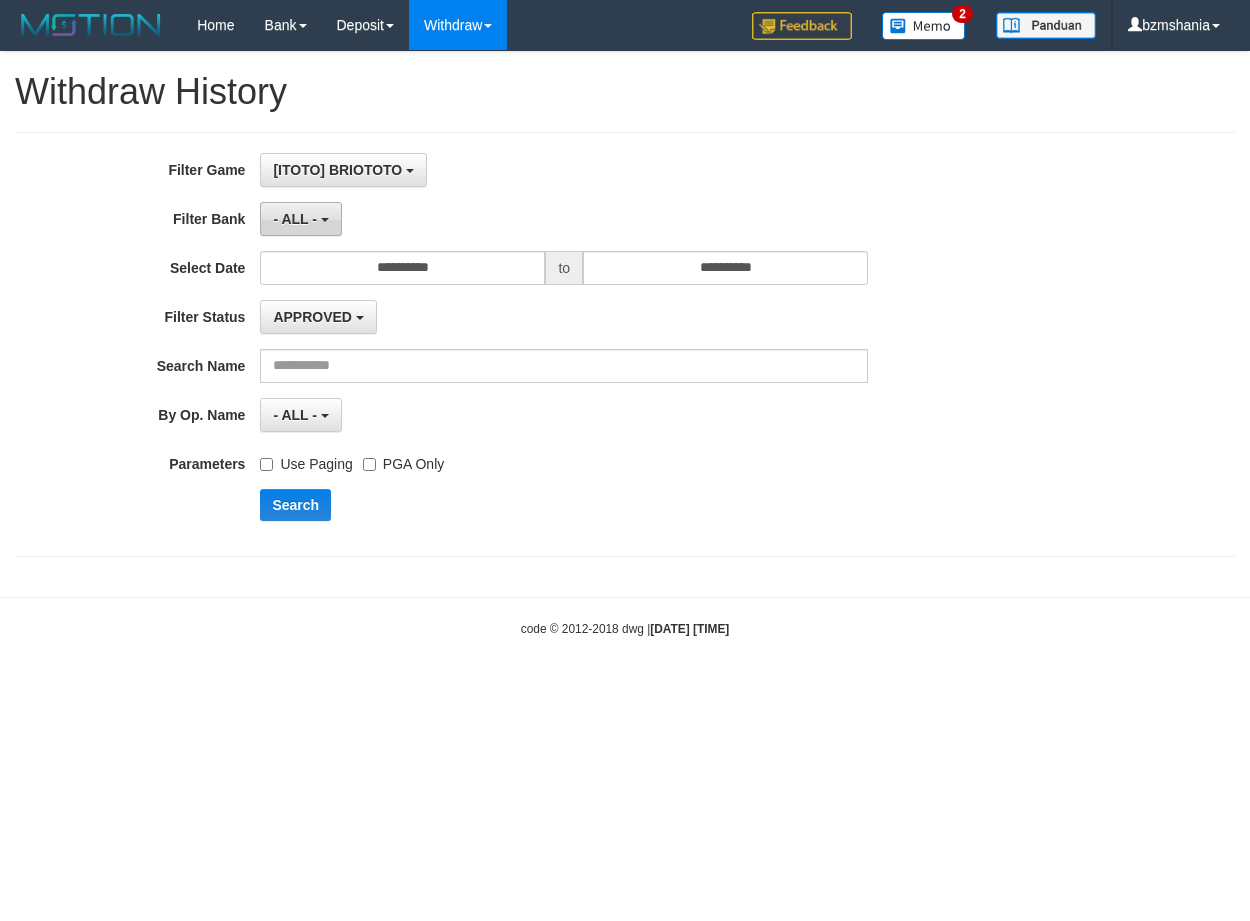 click on "- ALL -" at bounding box center (295, 219) 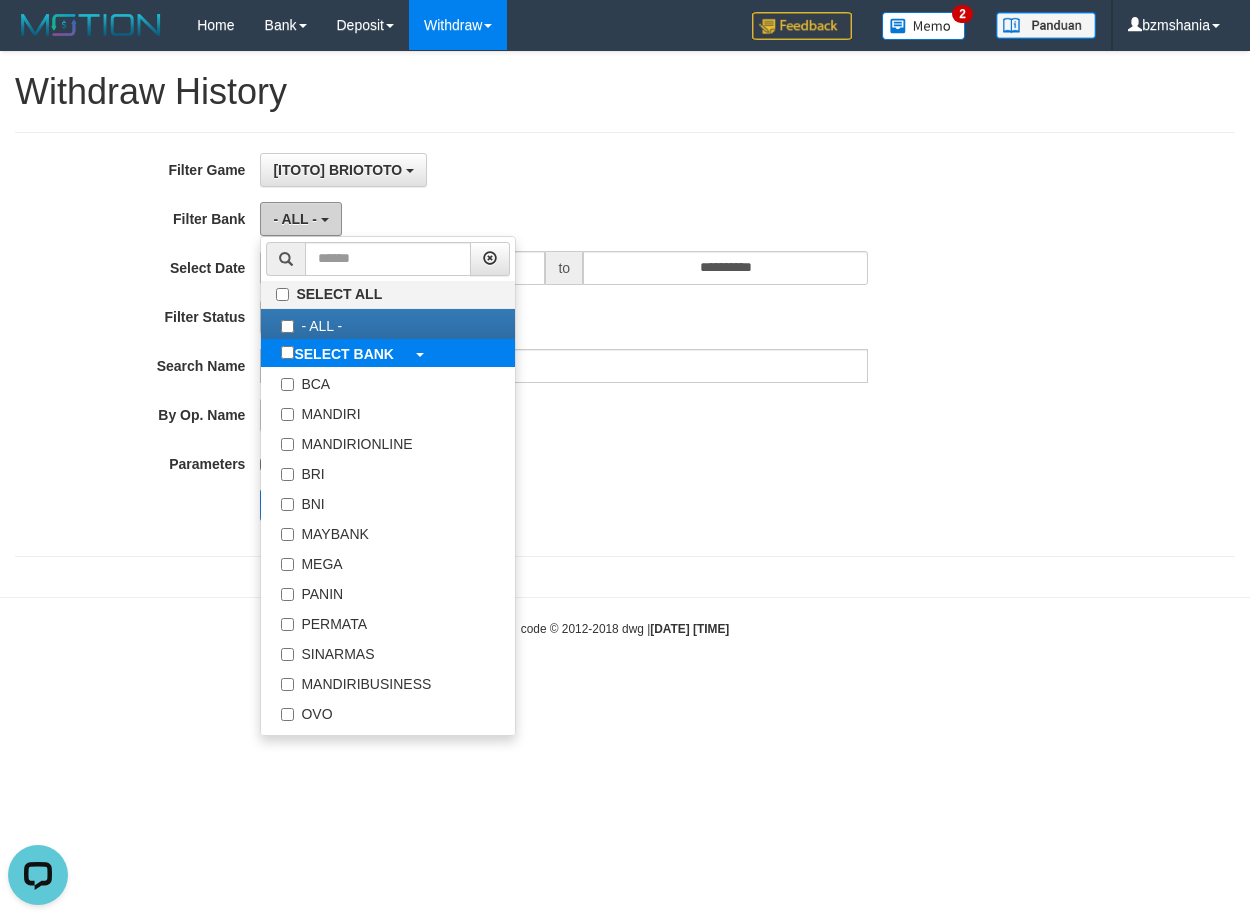 scroll, scrollTop: 0, scrollLeft: 0, axis: both 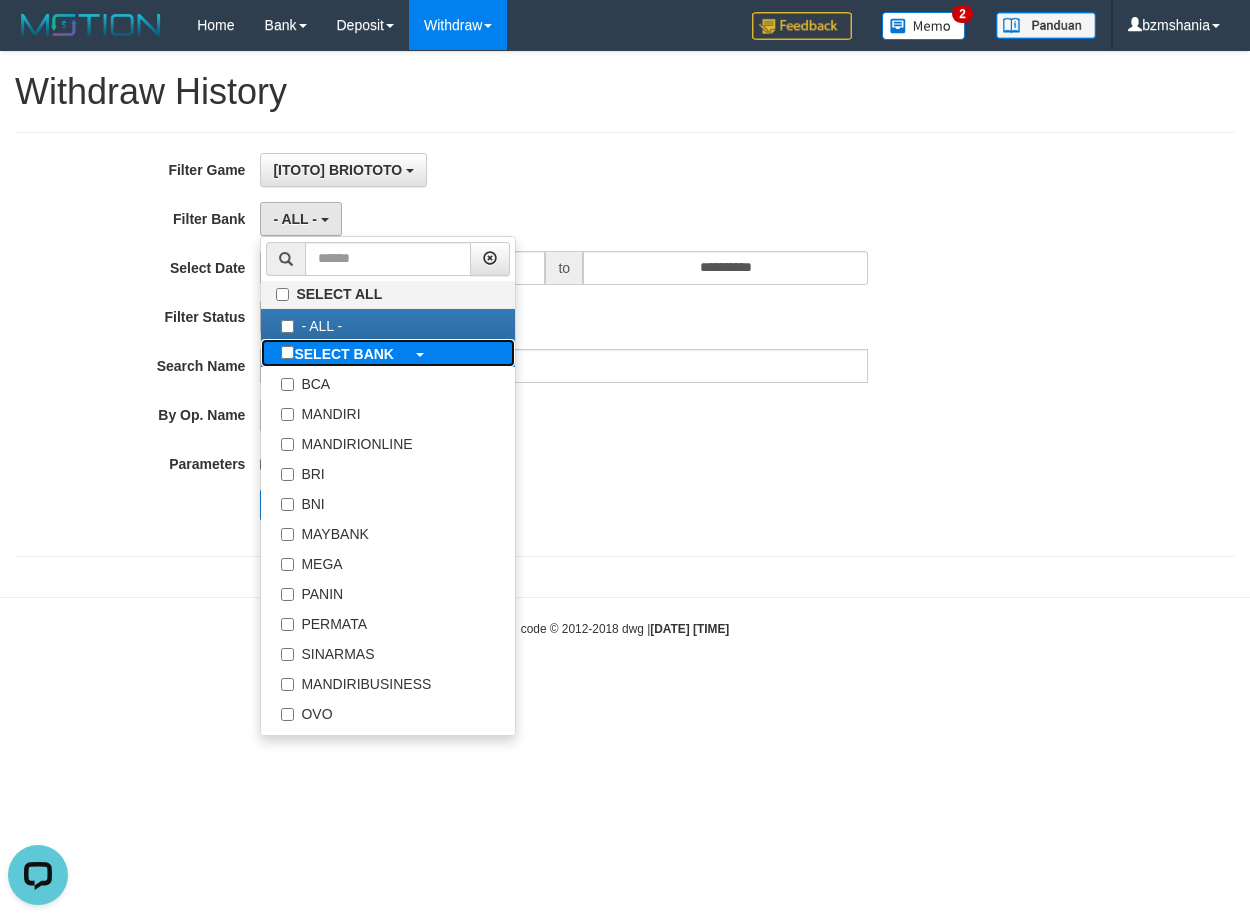 click on "SELECT BANK" at bounding box center (344, 354) 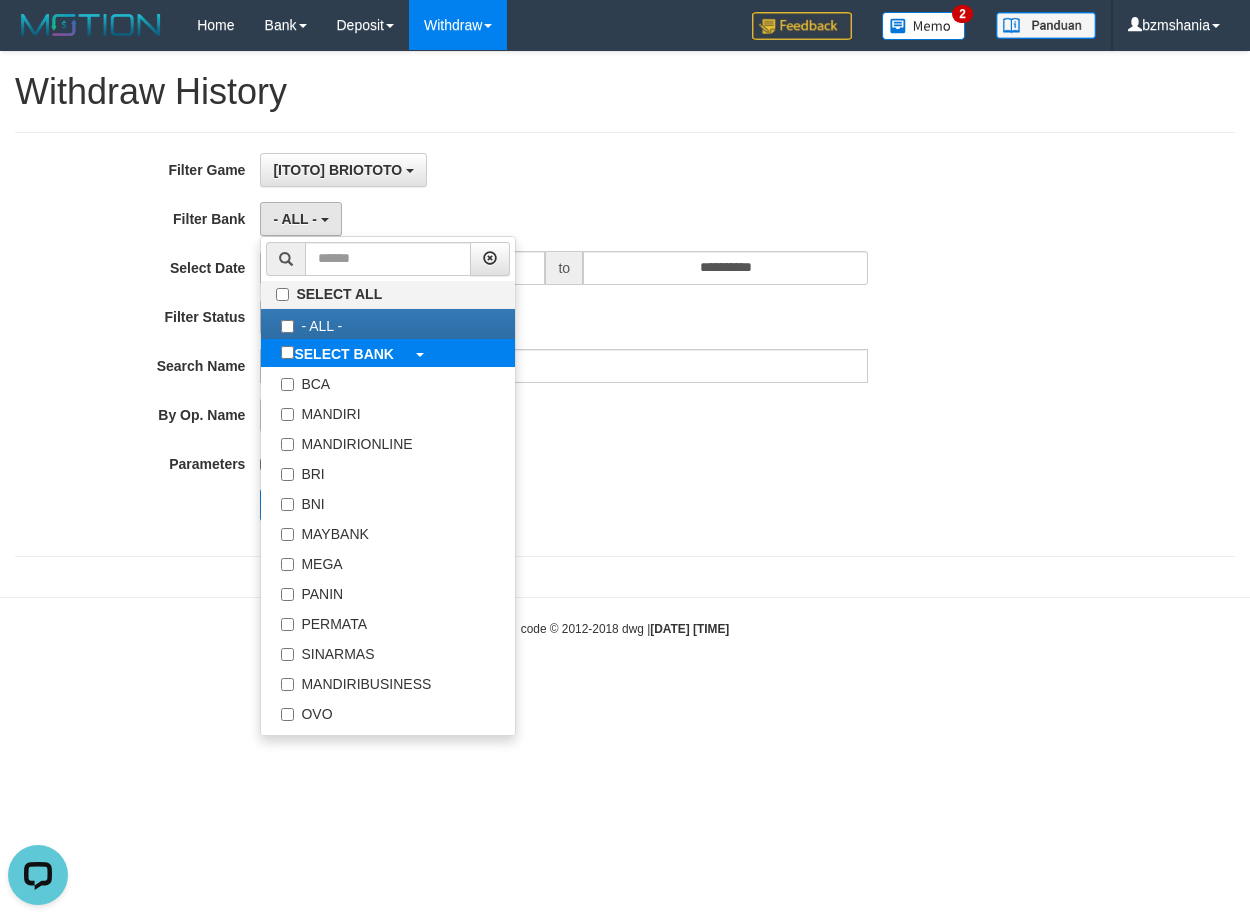 select on "***" 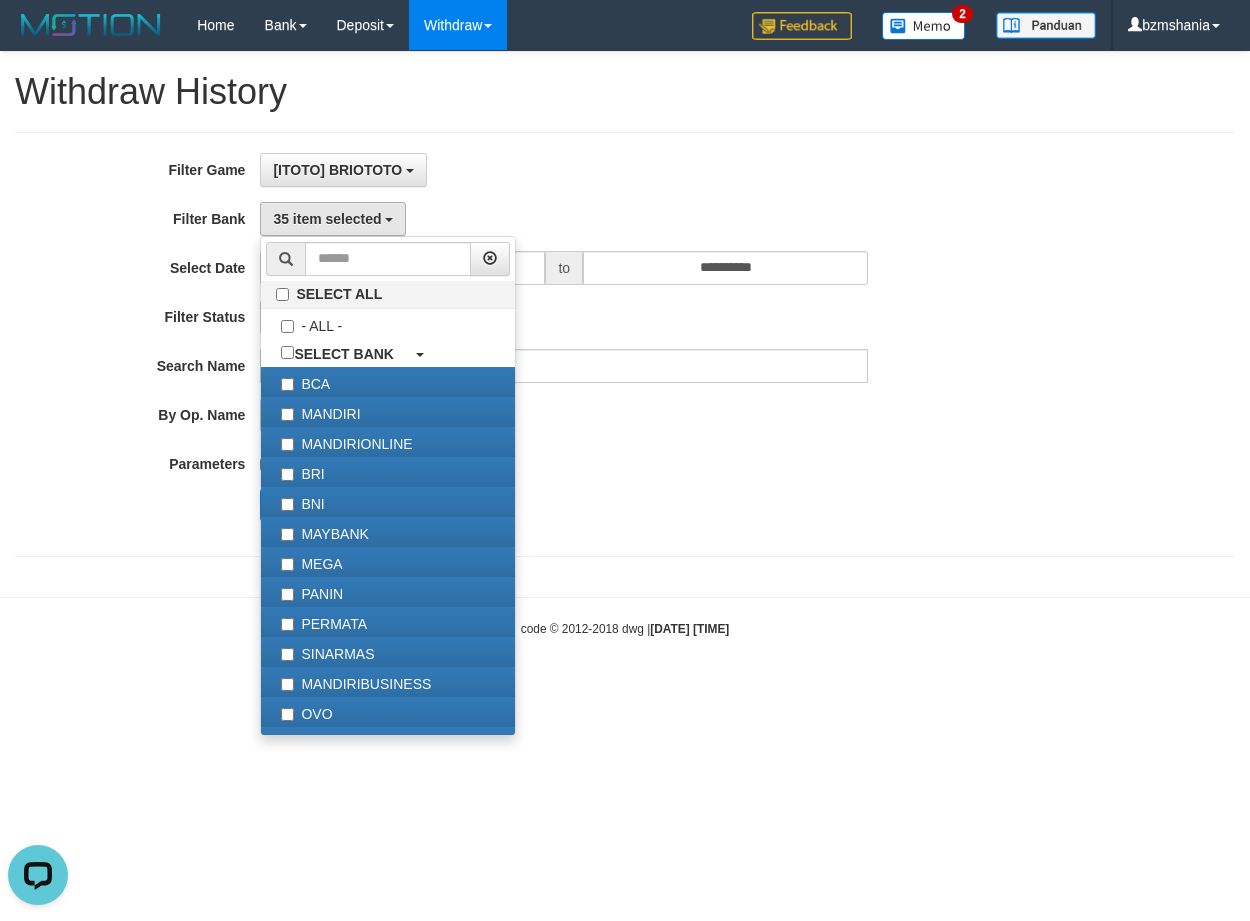 drag, startPoint x: 544, startPoint y: 200, endPoint x: 506, endPoint y: 284, distance: 92.19544 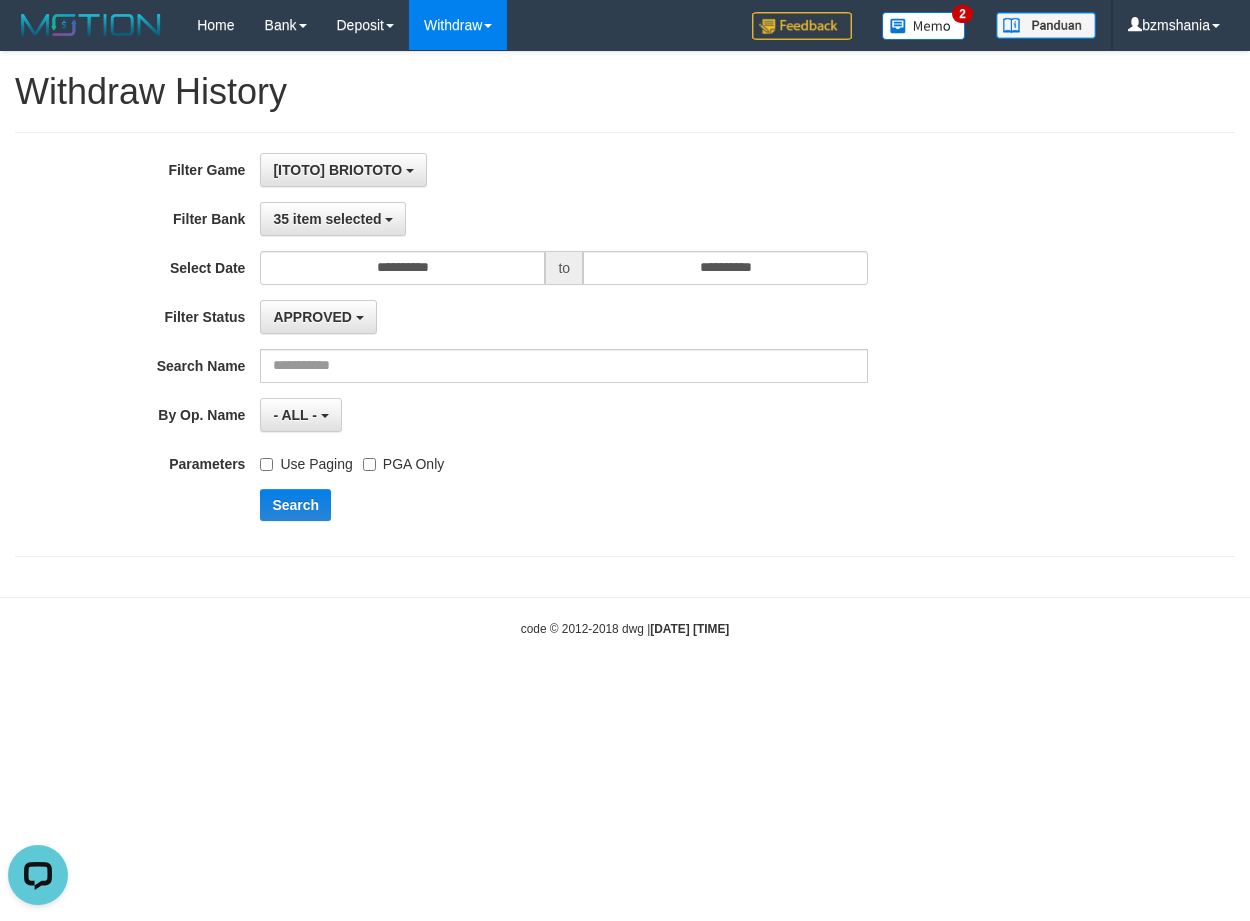 click on "**********" at bounding box center (521, 344) 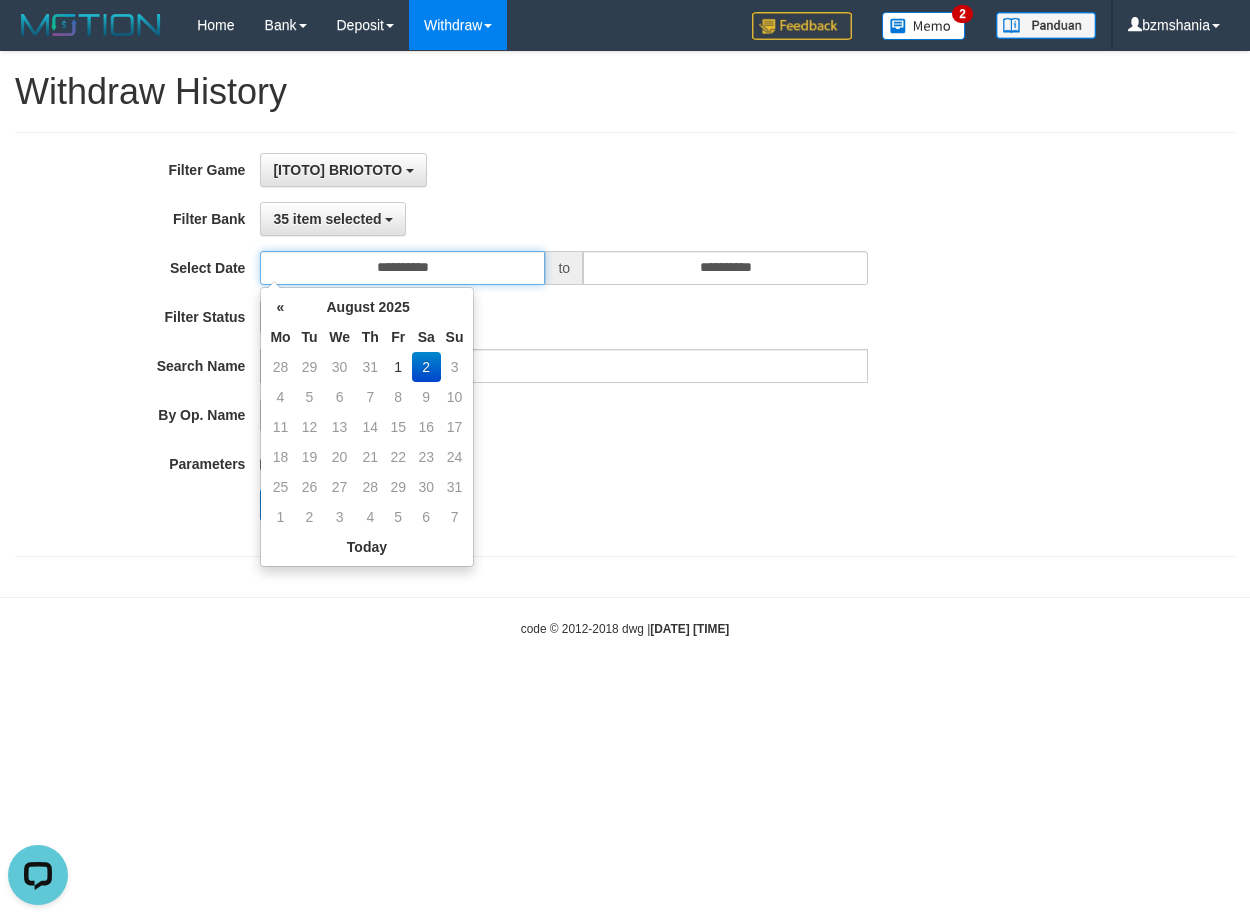 click on "**********" at bounding box center [402, 268] 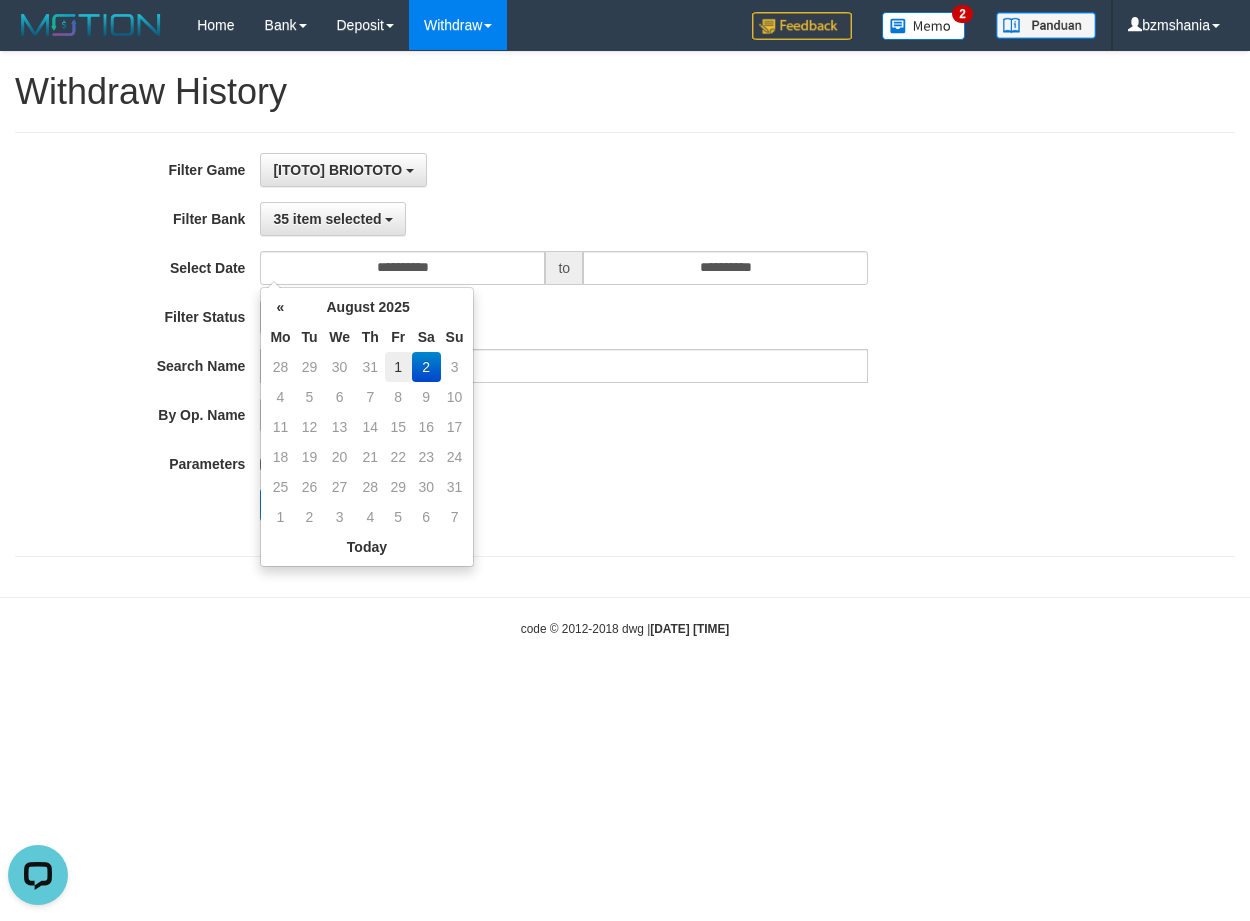 click on "1" at bounding box center [398, 367] 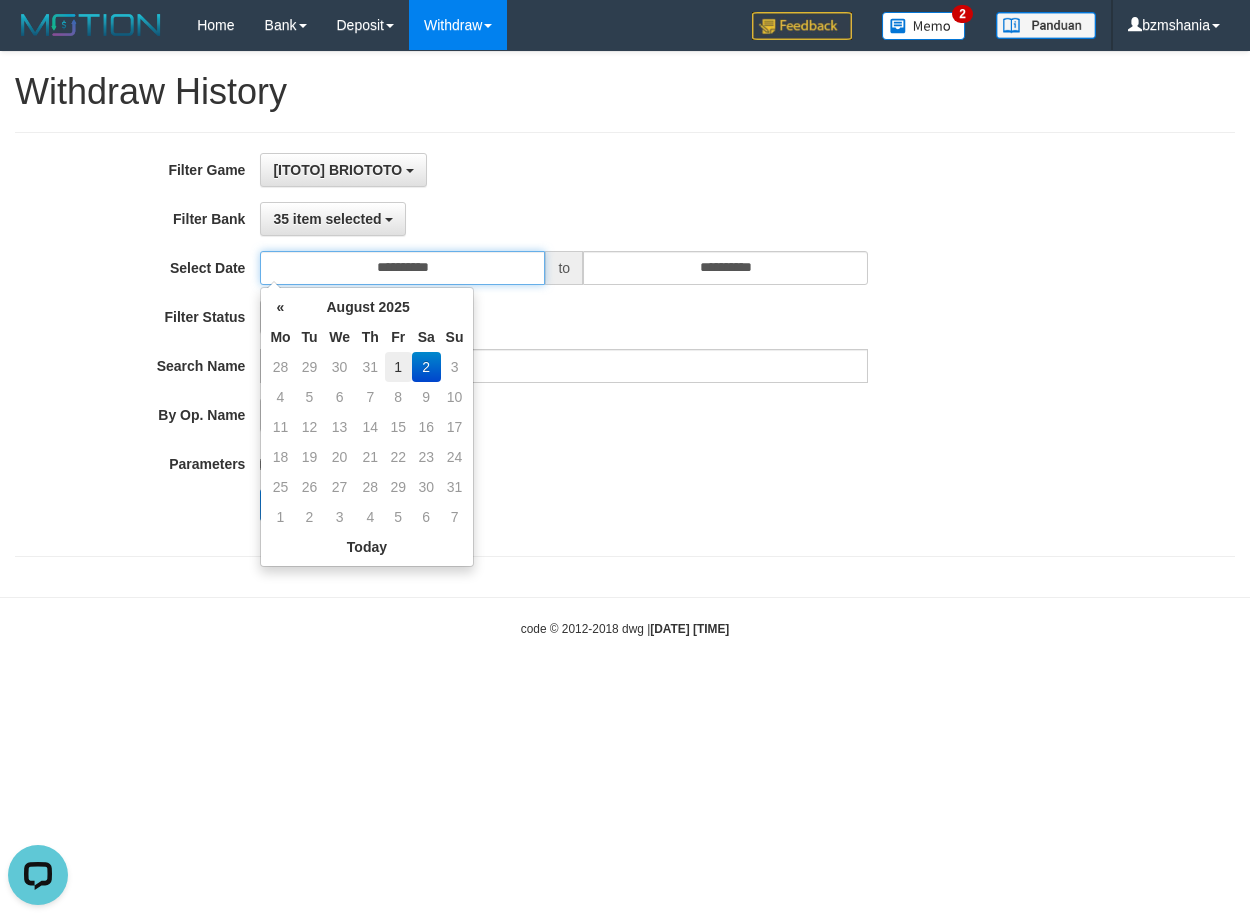 type on "**********" 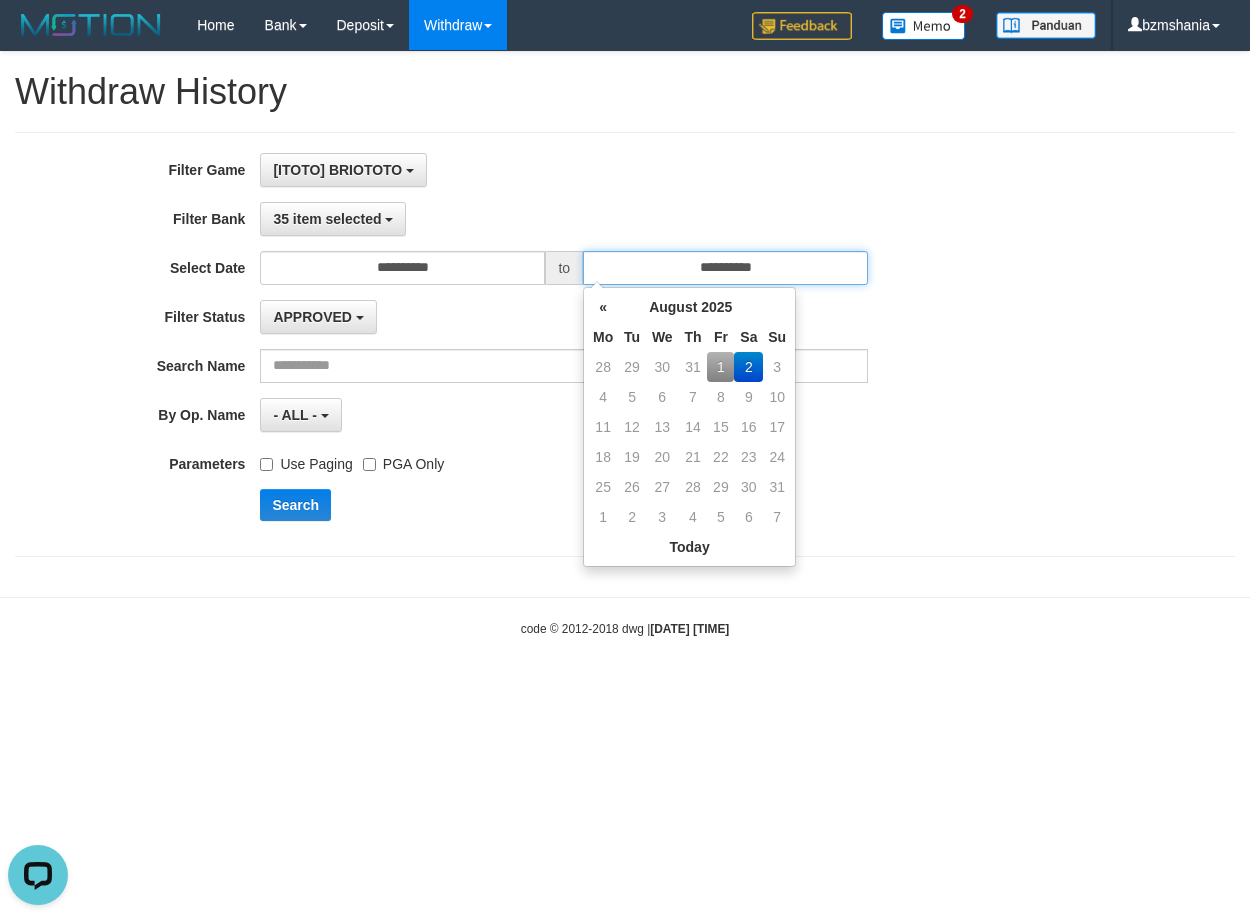 click on "**********" at bounding box center [725, 268] 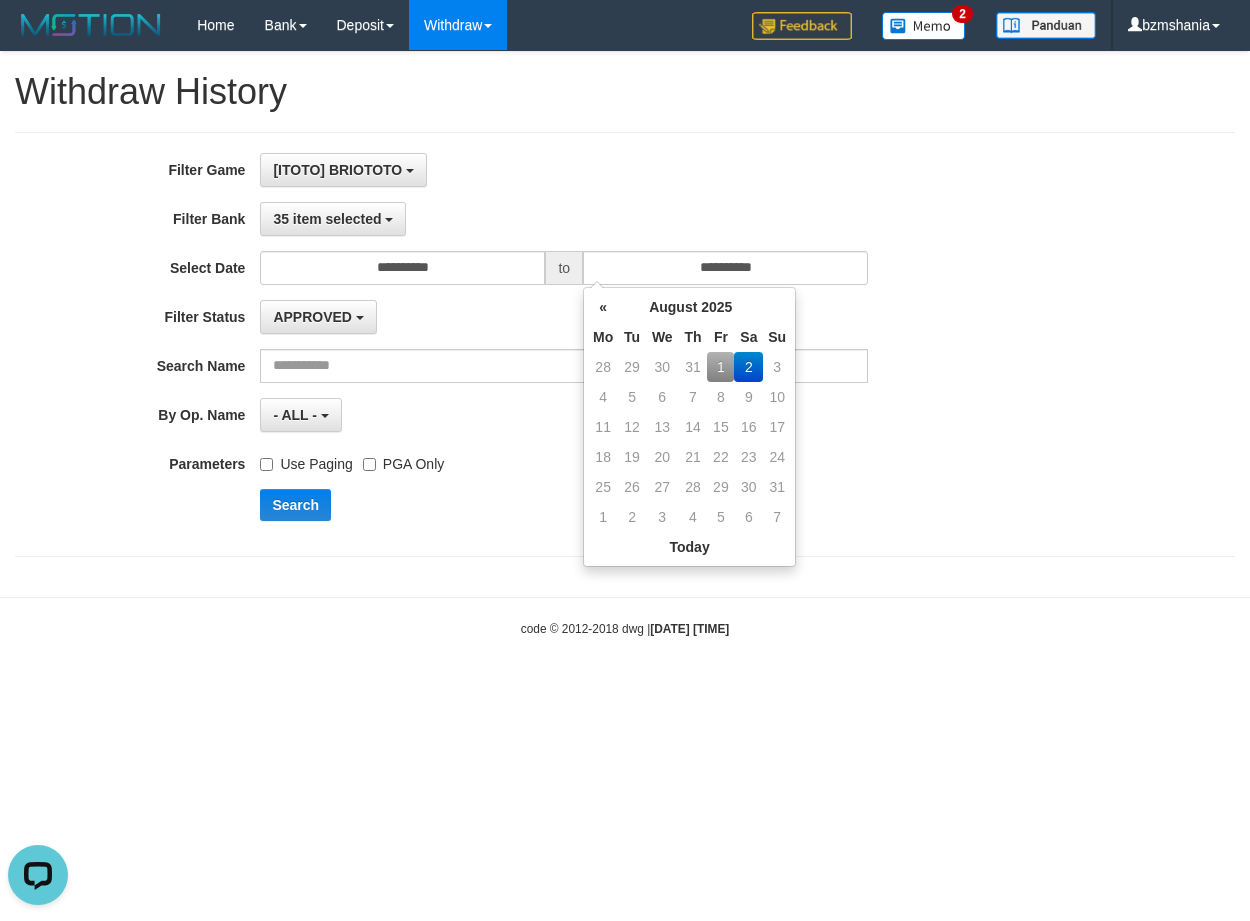 drag, startPoint x: 713, startPoint y: 377, endPoint x: 679, endPoint y: 412, distance: 48.79549 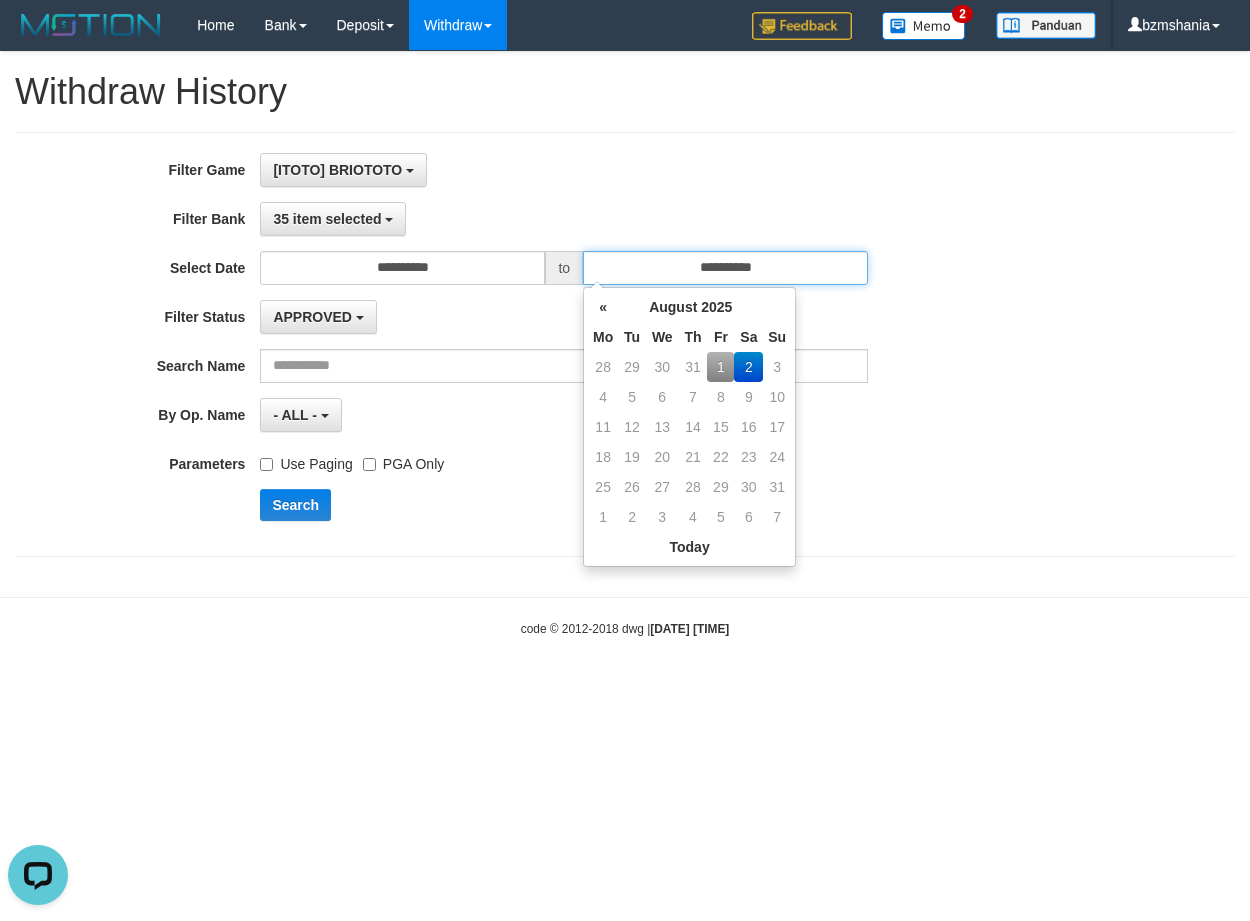 type on "**********" 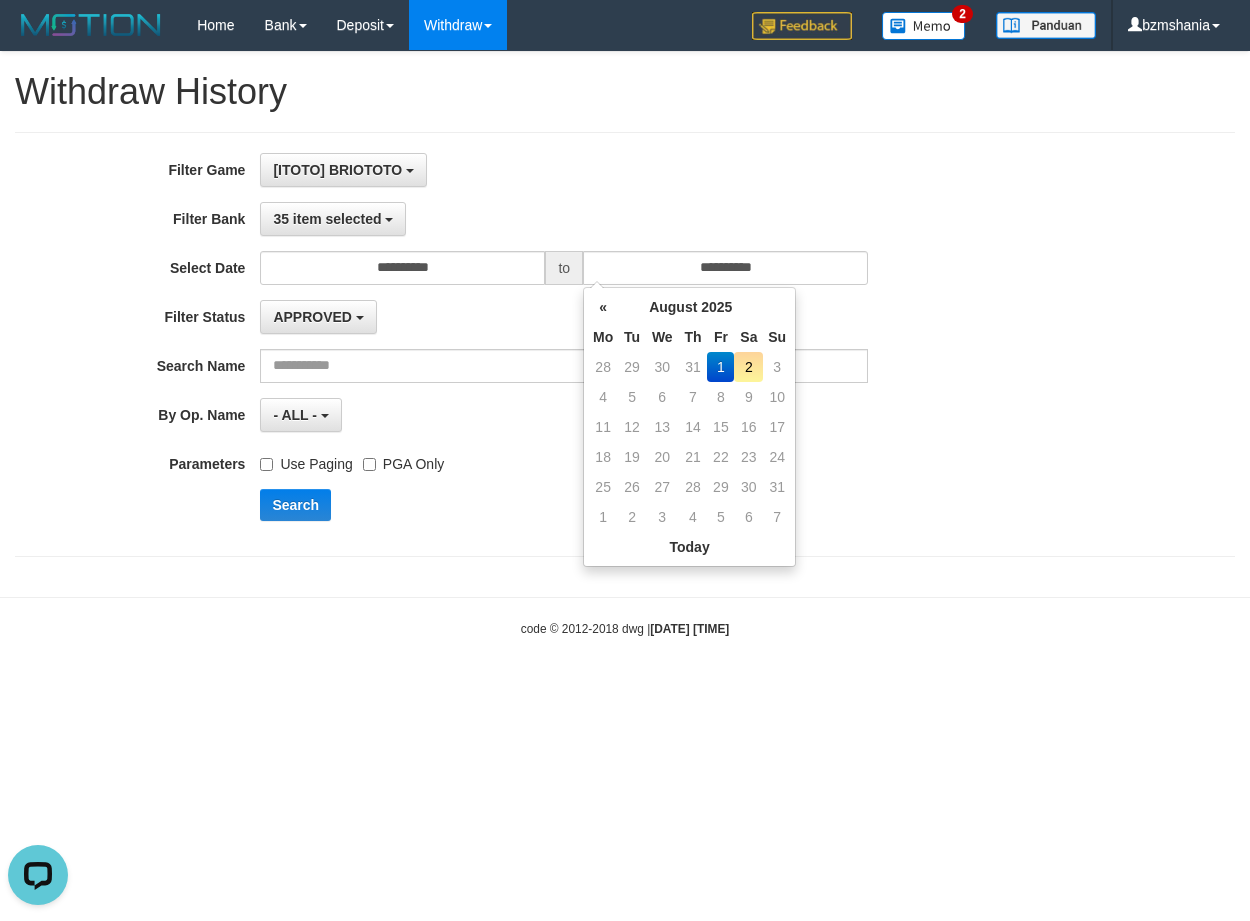 click on "Use Paging" at bounding box center (306, 460) 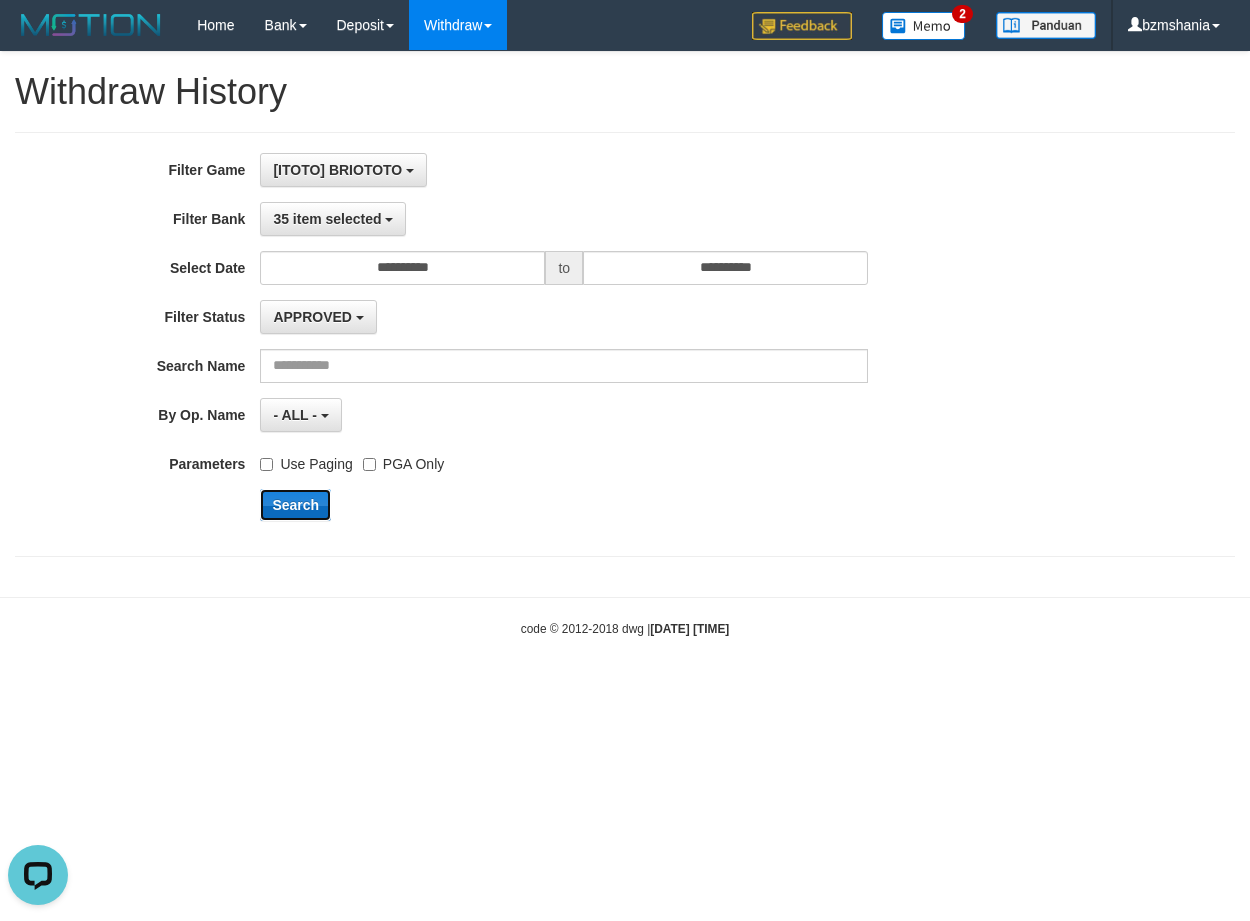 click on "Search" at bounding box center (295, 505) 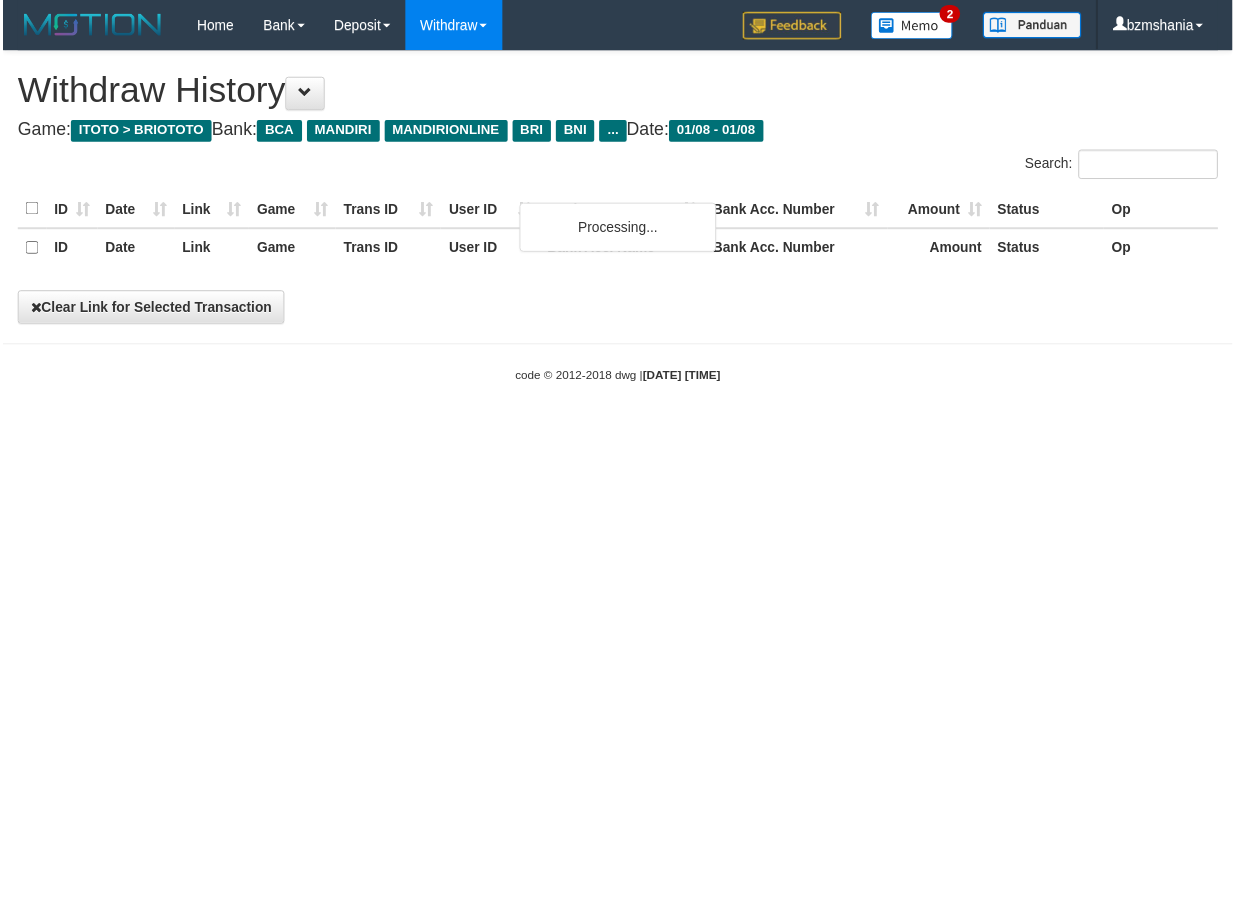 scroll, scrollTop: 0, scrollLeft: 0, axis: both 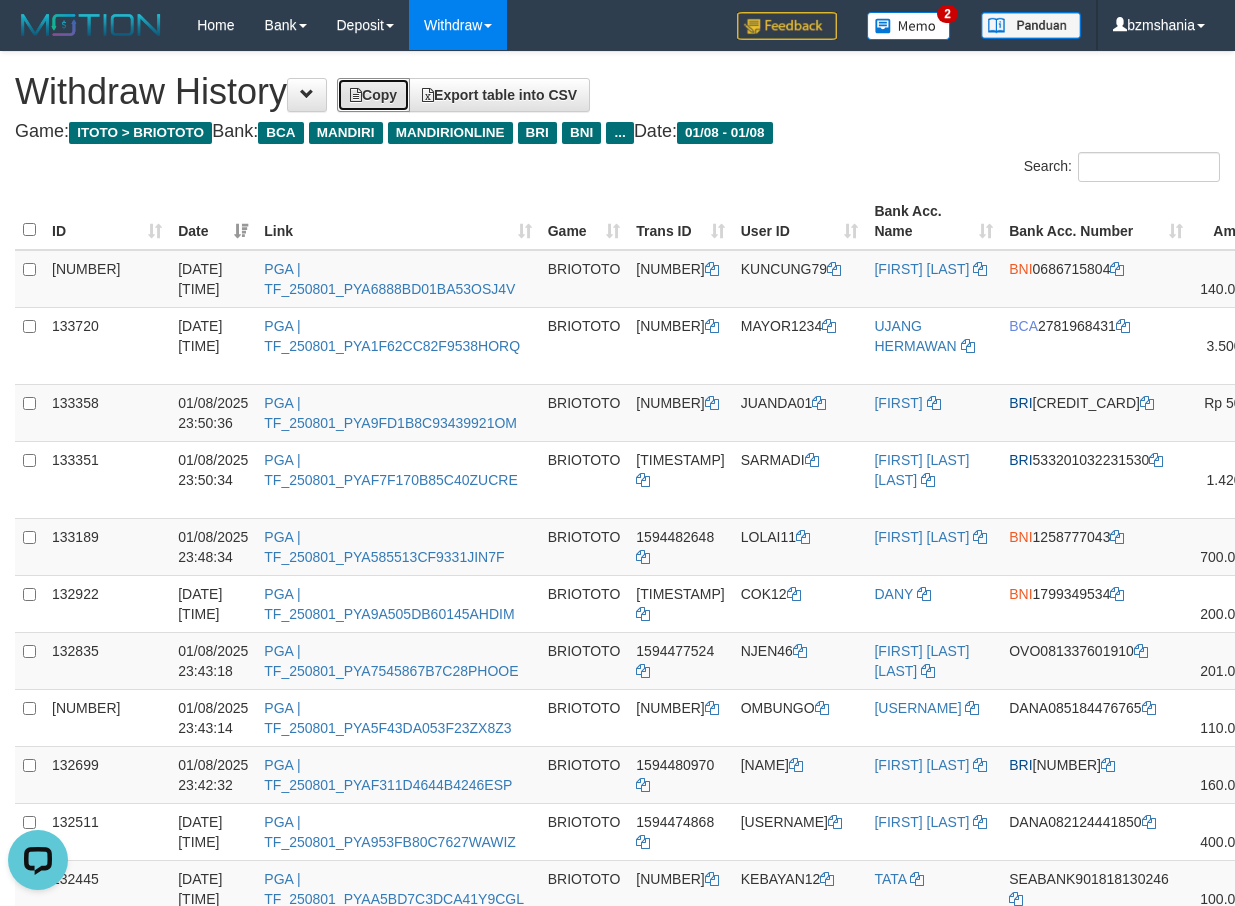 click on "Copy" at bounding box center (373, 95) 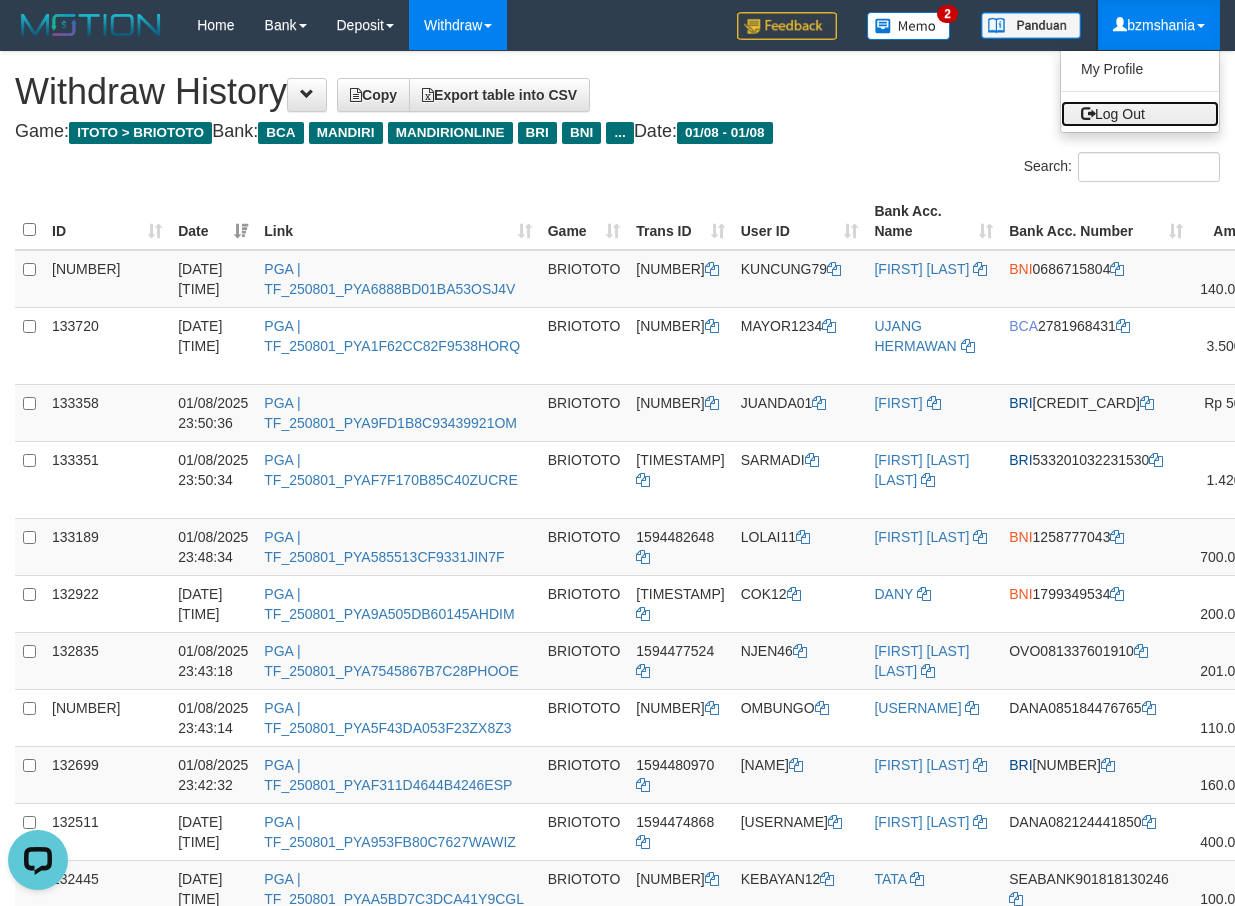 drag, startPoint x: 1148, startPoint y: 125, endPoint x: 1170, endPoint y: 128, distance: 22.203604 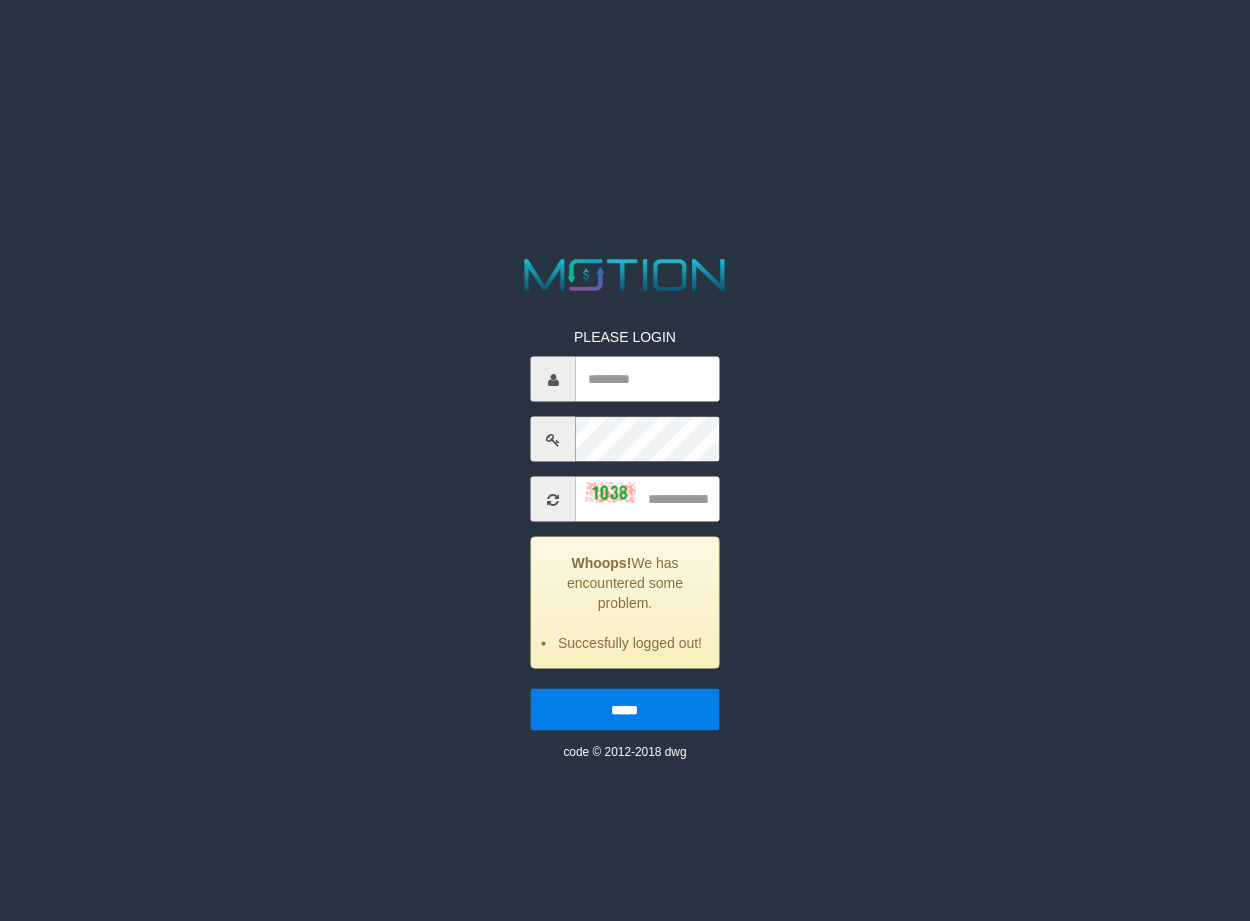 scroll, scrollTop: 0, scrollLeft: 0, axis: both 